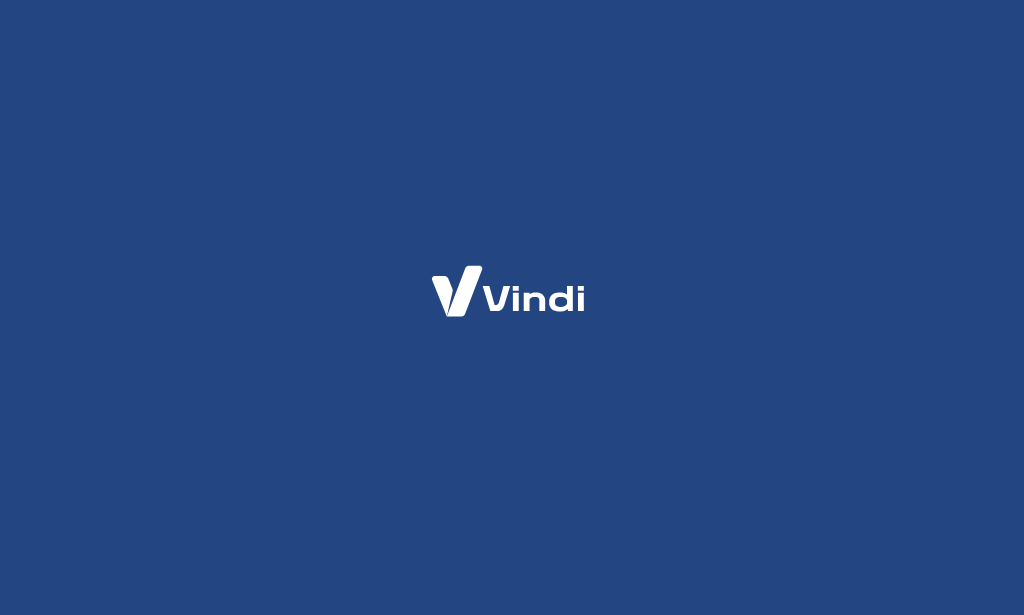 scroll, scrollTop: 0, scrollLeft: 0, axis: both 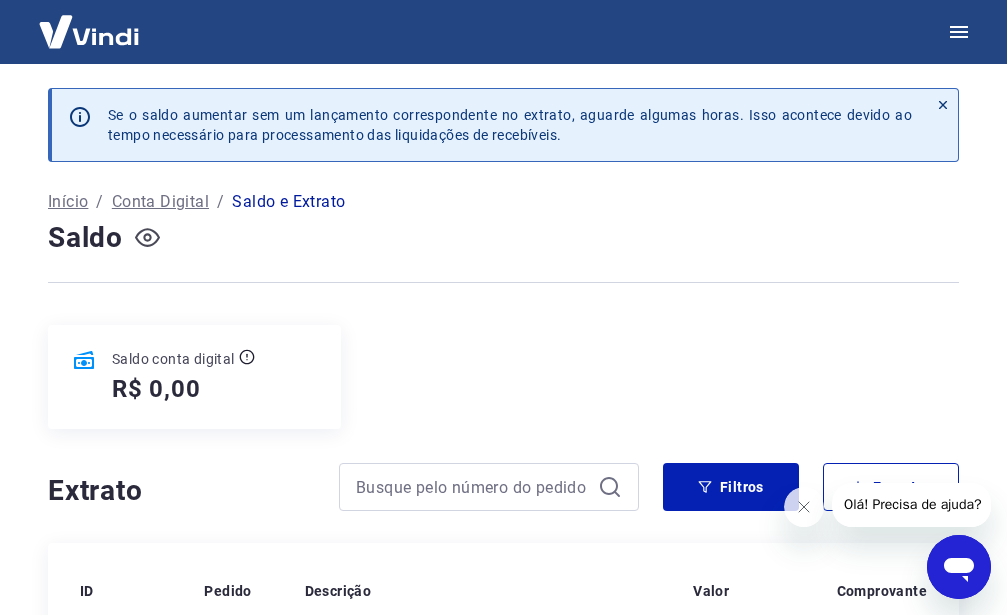 click 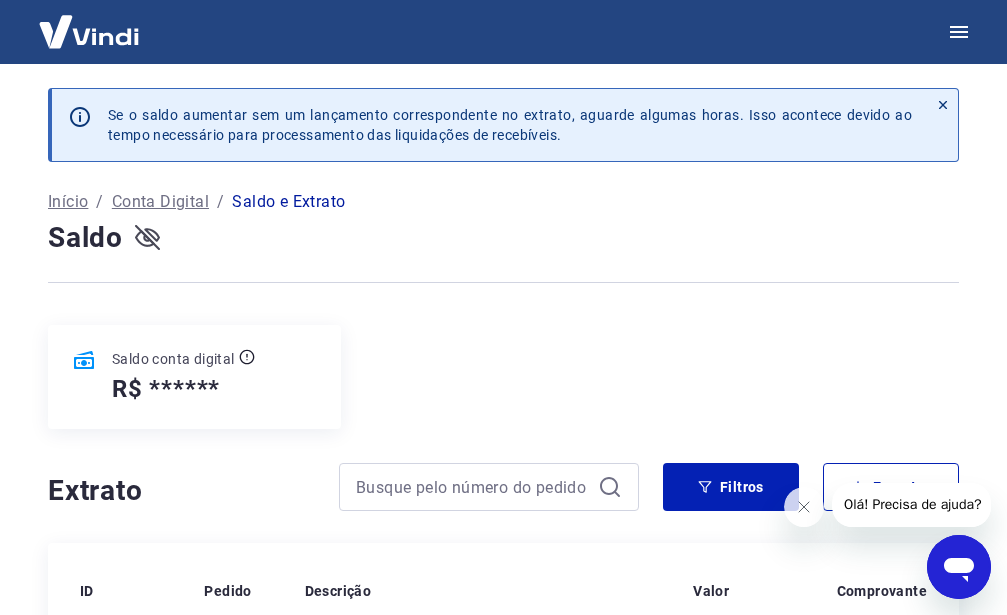 click 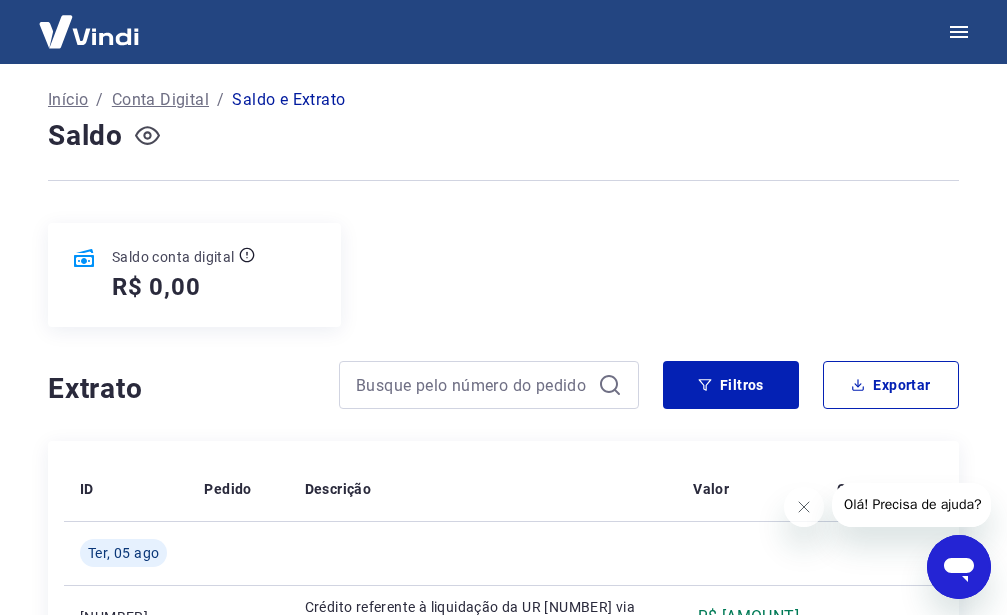 scroll, scrollTop: 0, scrollLeft: 0, axis: both 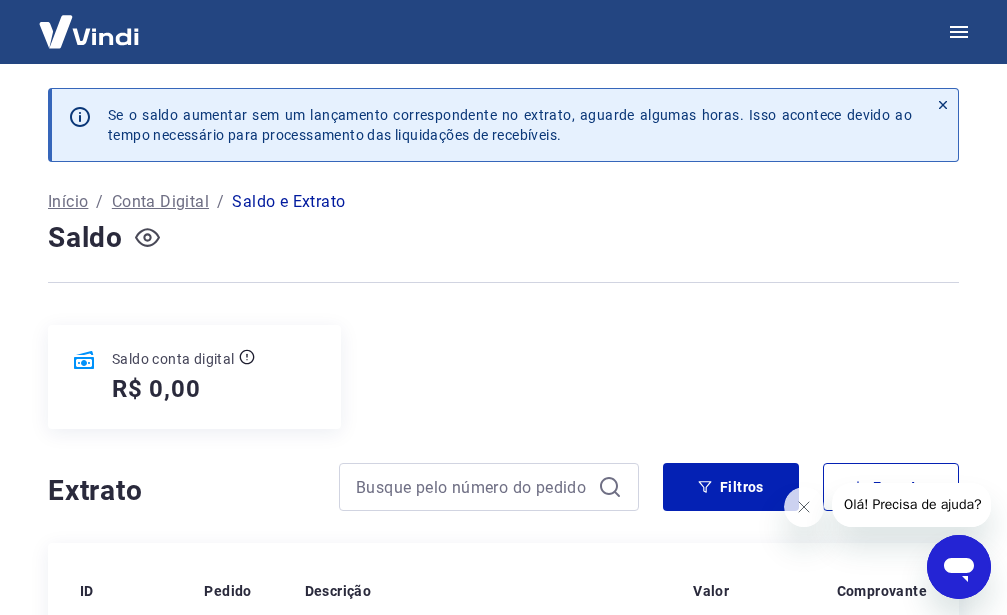 click on "Conta Digital" at bounding box center (160, 202) 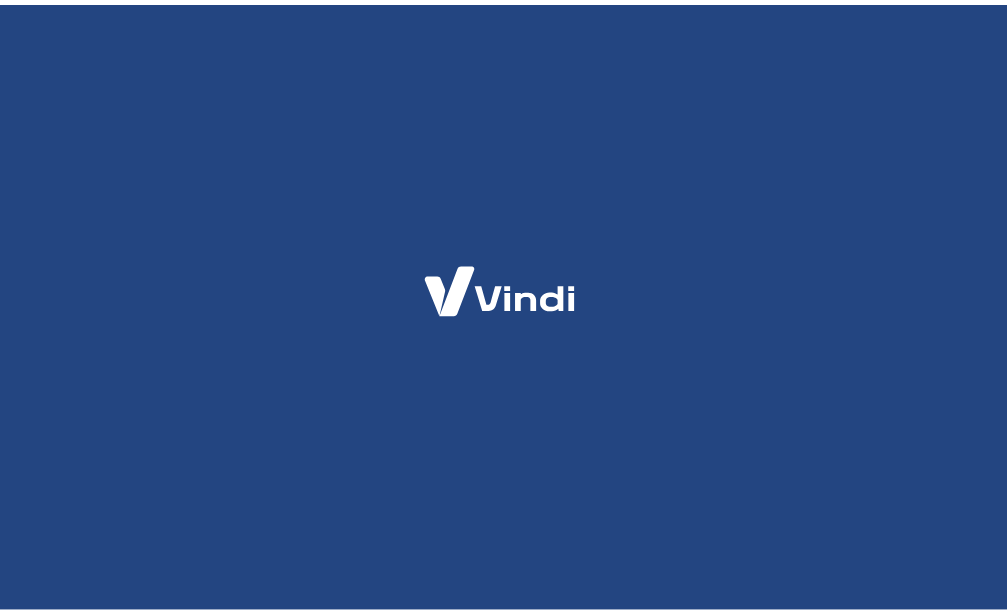 scroll, scrollTop: 0, scrollLeft: 0, axis: both 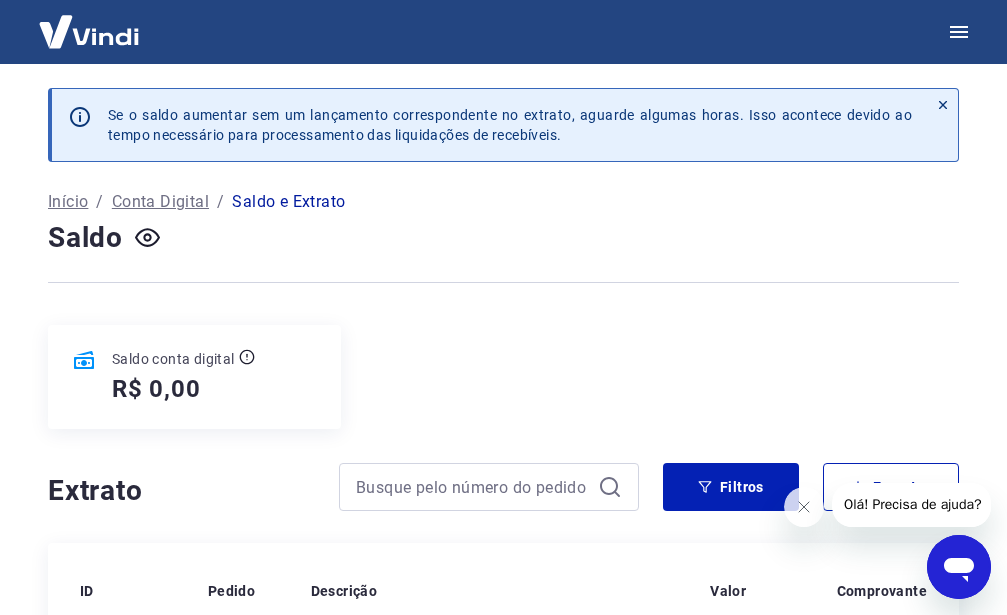 click on "Início" at bounding box center (68, 202) 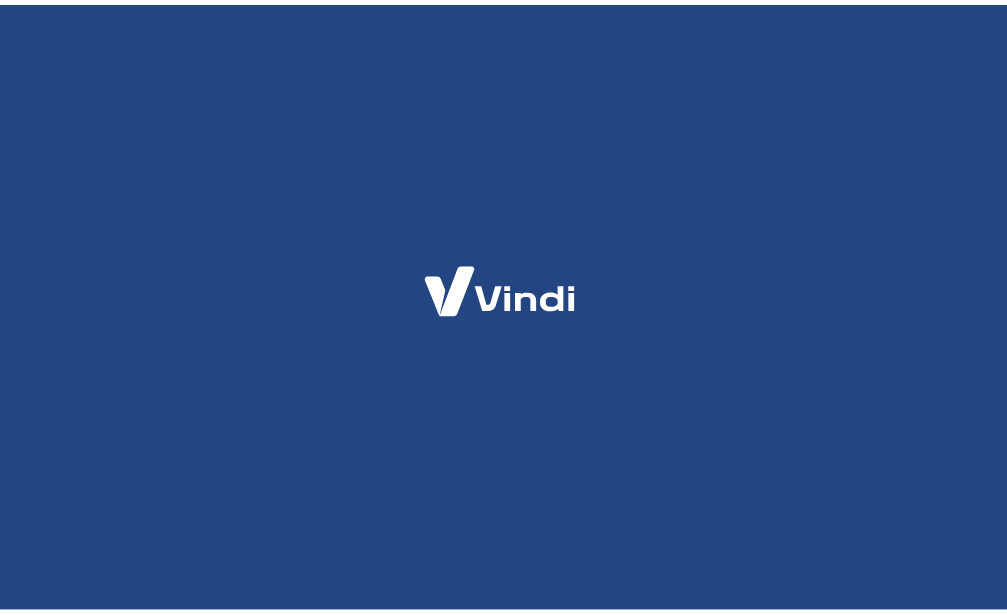 scroll, scrollTop: 0, scrollLeft: 0, axis: both 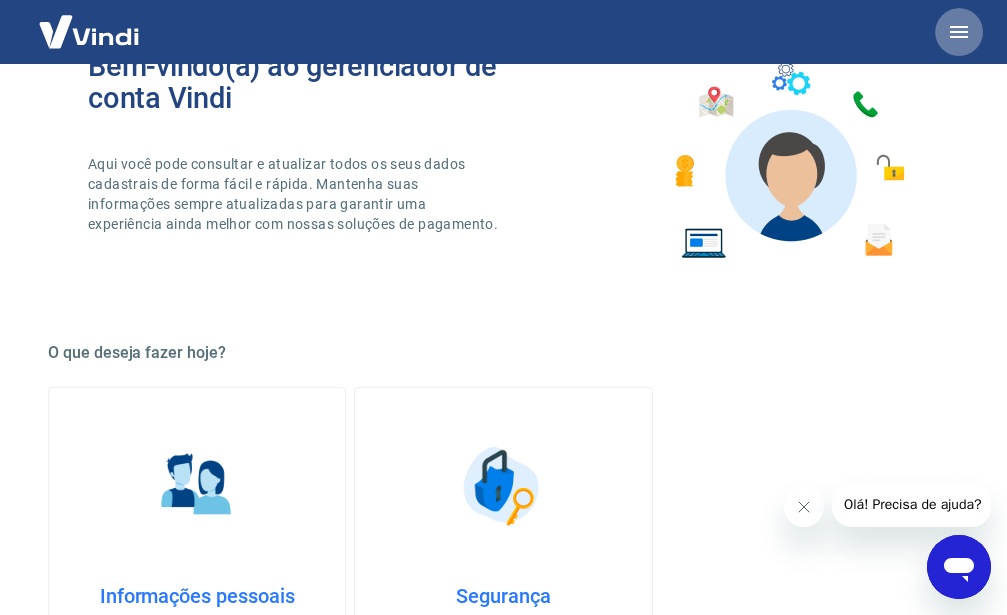 click 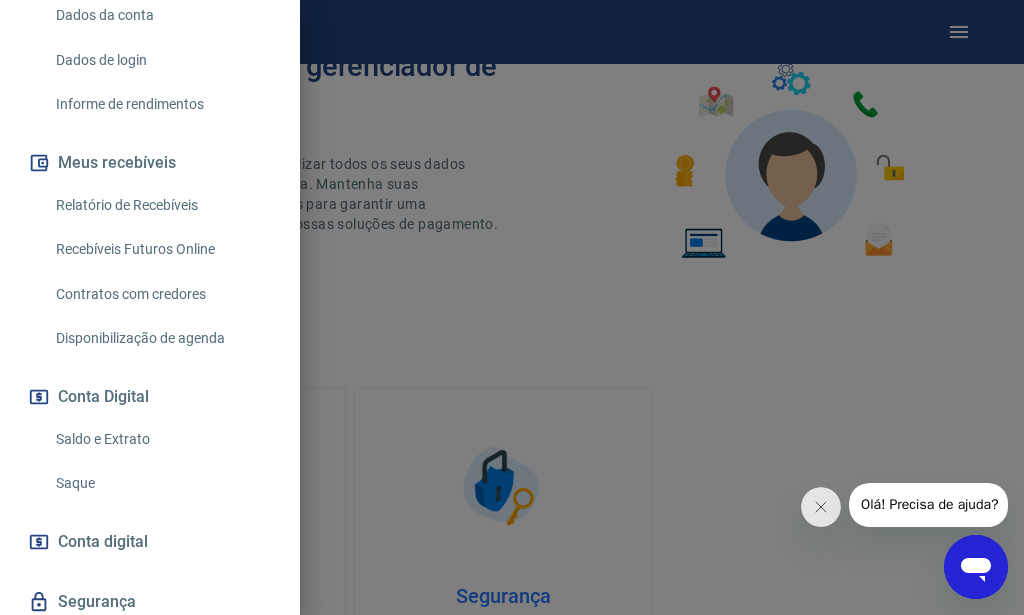 scroll, scrollTop: 408, scrollLeft: 0, axis: vertical 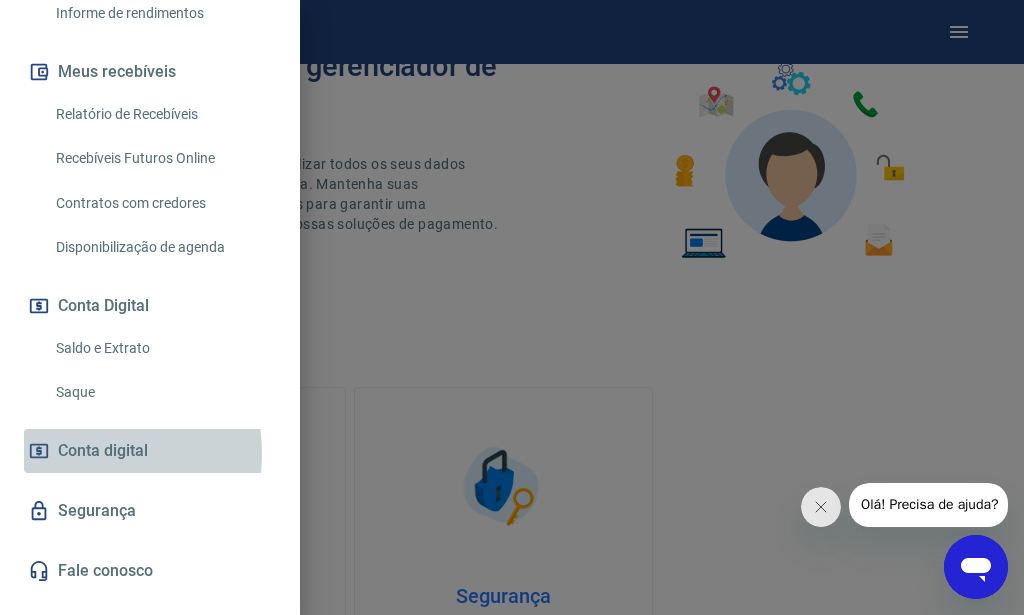 click on "Conta digital" at bounding box center (103, 451) 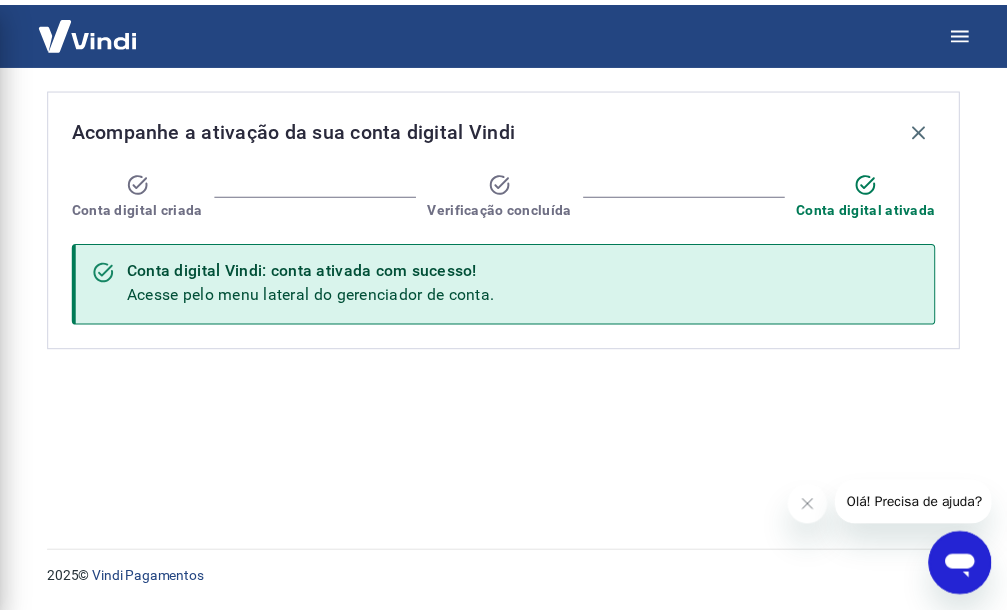 scroll, scrollTop: 0, scrollLeft: 0, axis: both 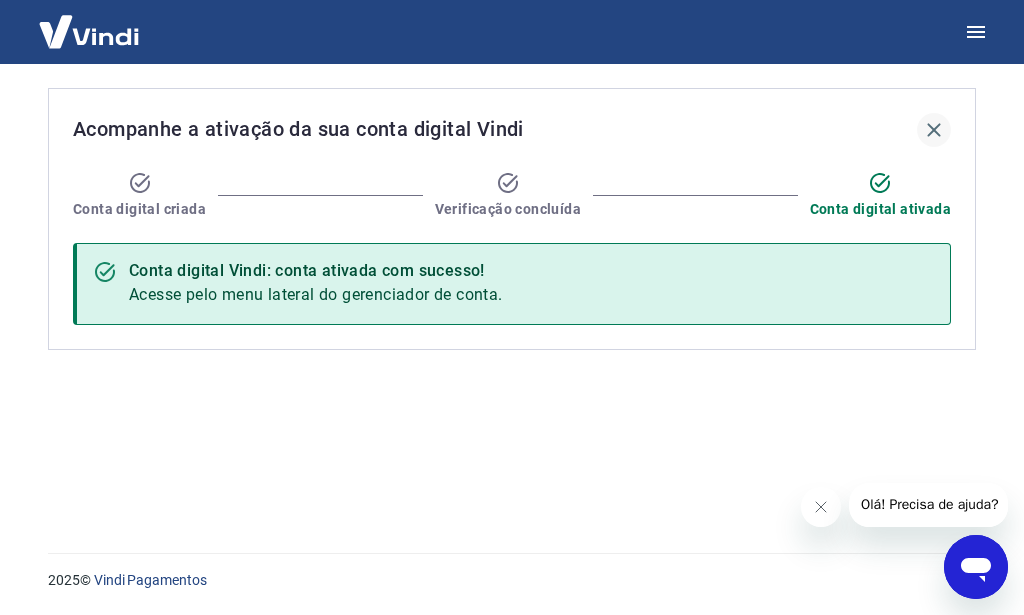 click 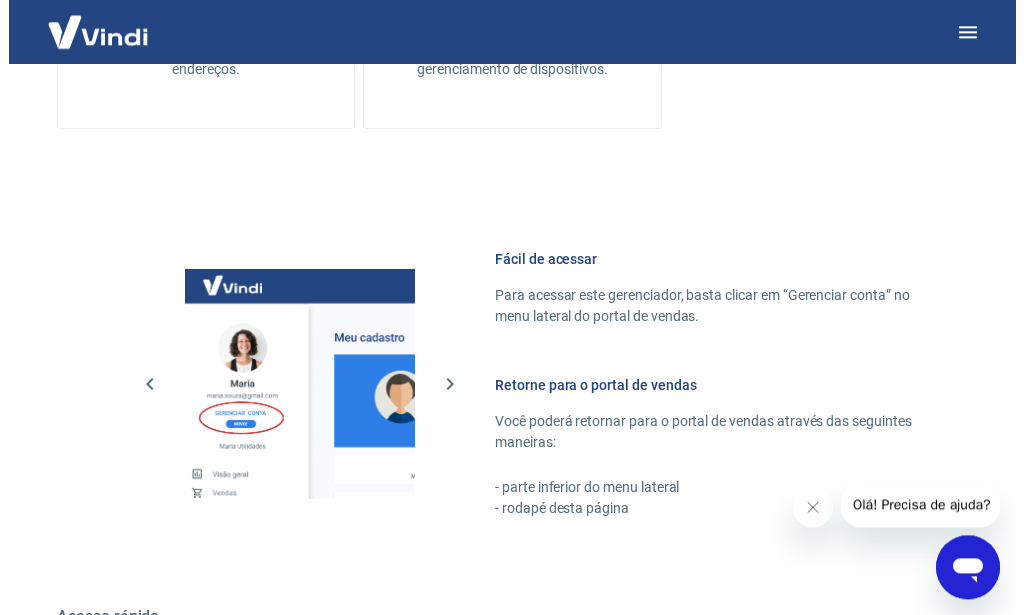 scroll, scrollTop: 714, scrollLeft: 0, axis: vertical 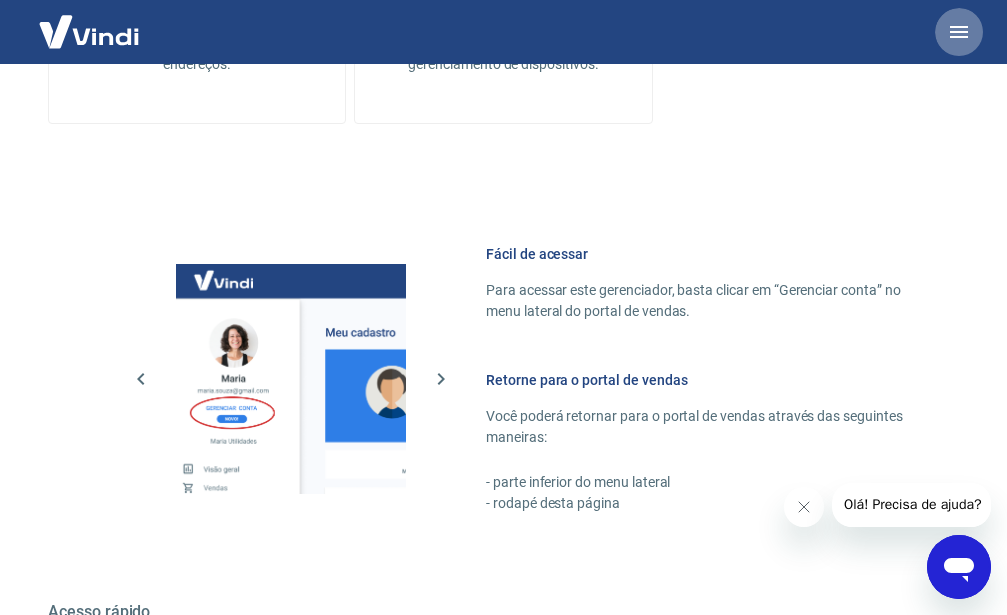 click 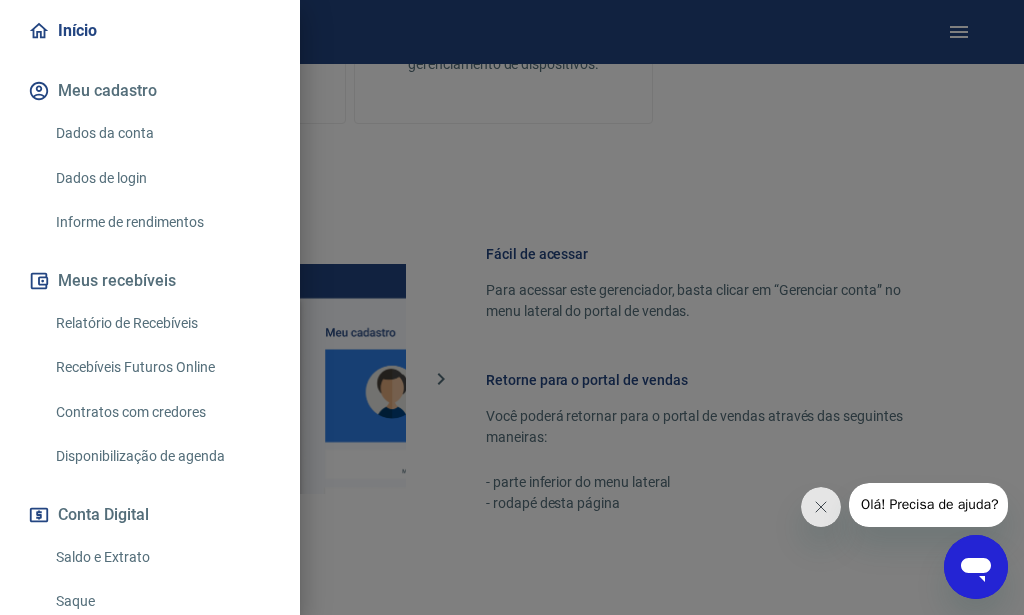 scroll, scrollTop: 204, scrollLeft: 0, axis: vertical 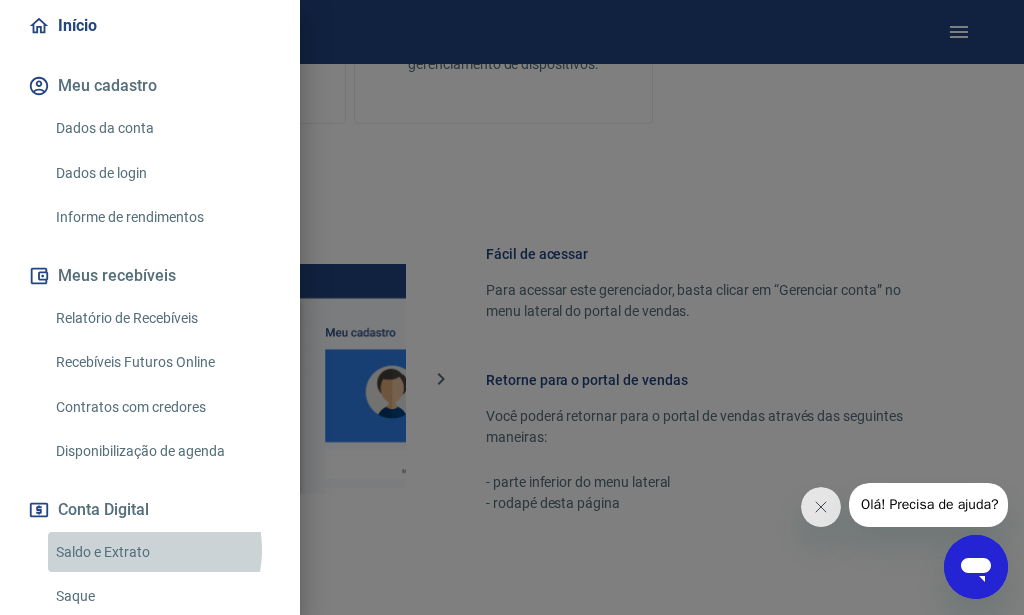 click on "Saldo e Extrato" at bounding box center (162, 552) 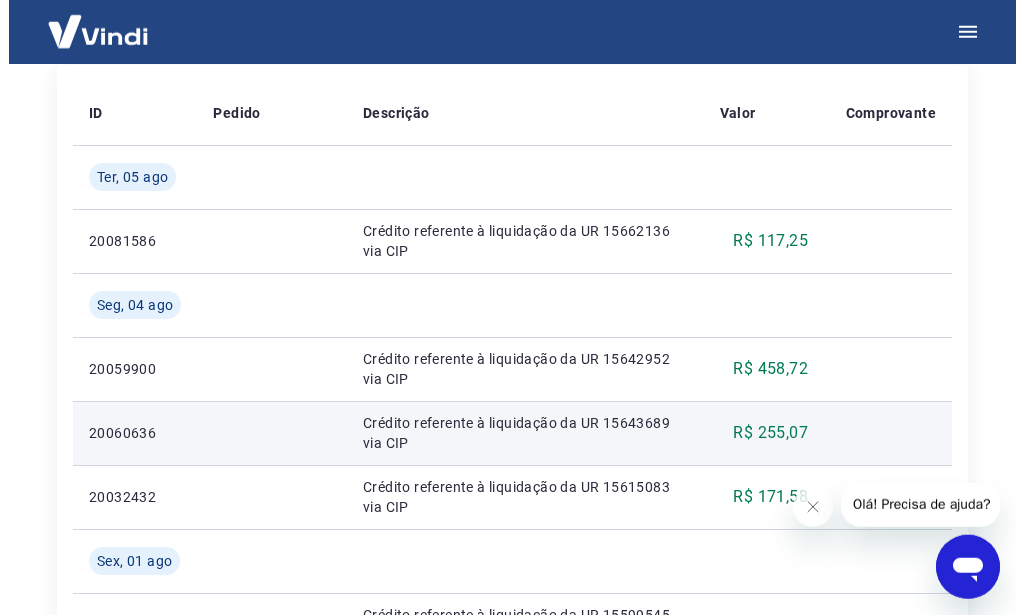 scroll, scrollTop: 306, scrollLeft: 0, axis: vertical 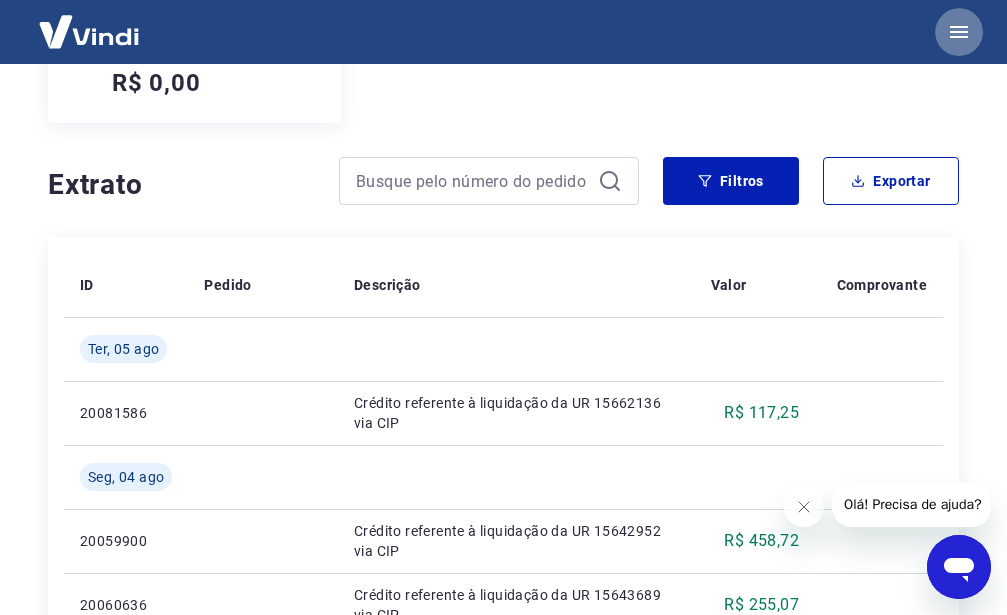 click 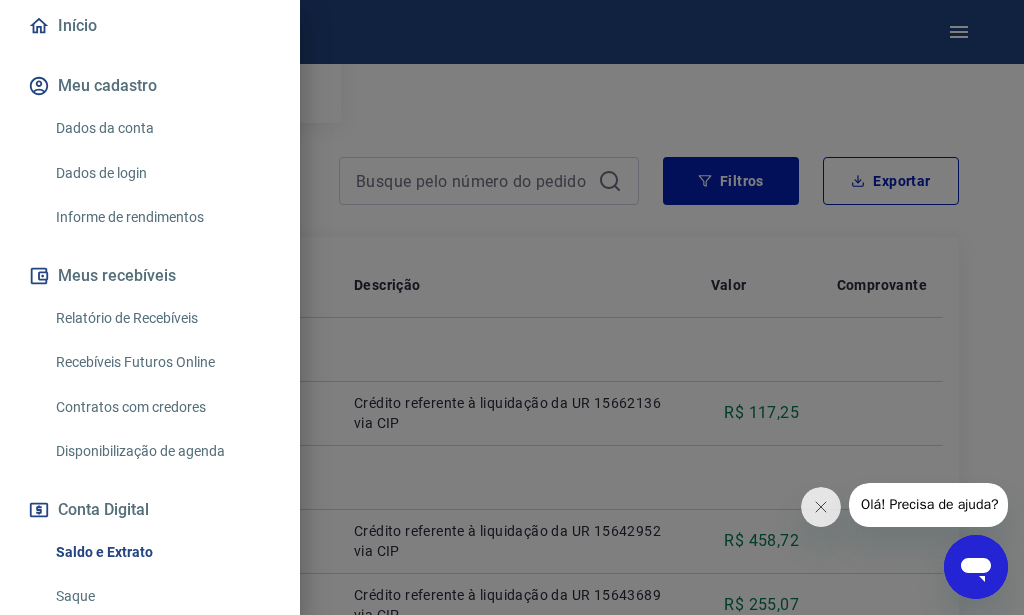 scroll, scrollTop: 408, scrollLeft: 0, axis: vertical 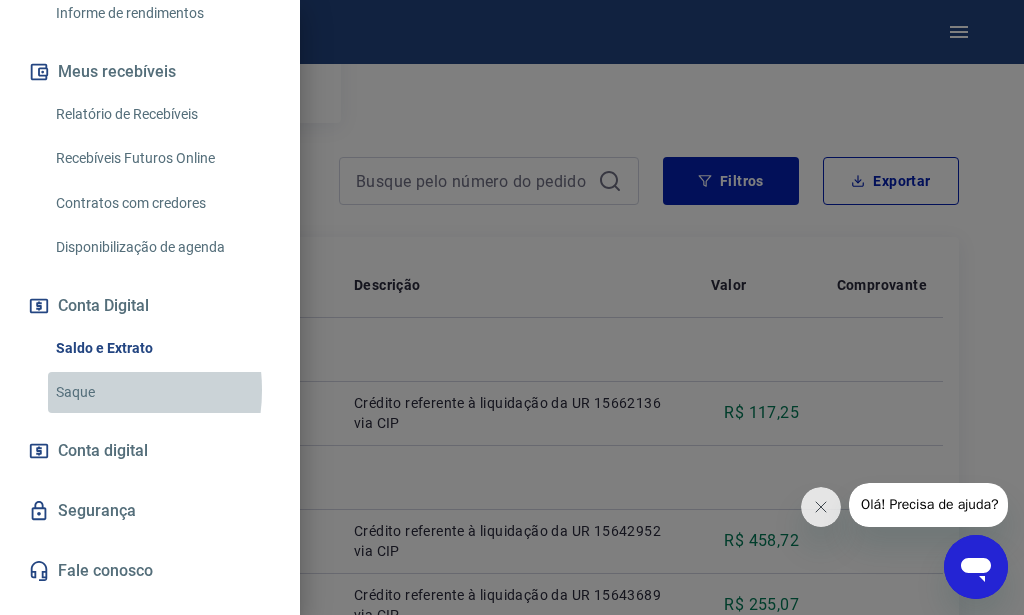 click on "Saque" at bounding box center [162, 392] 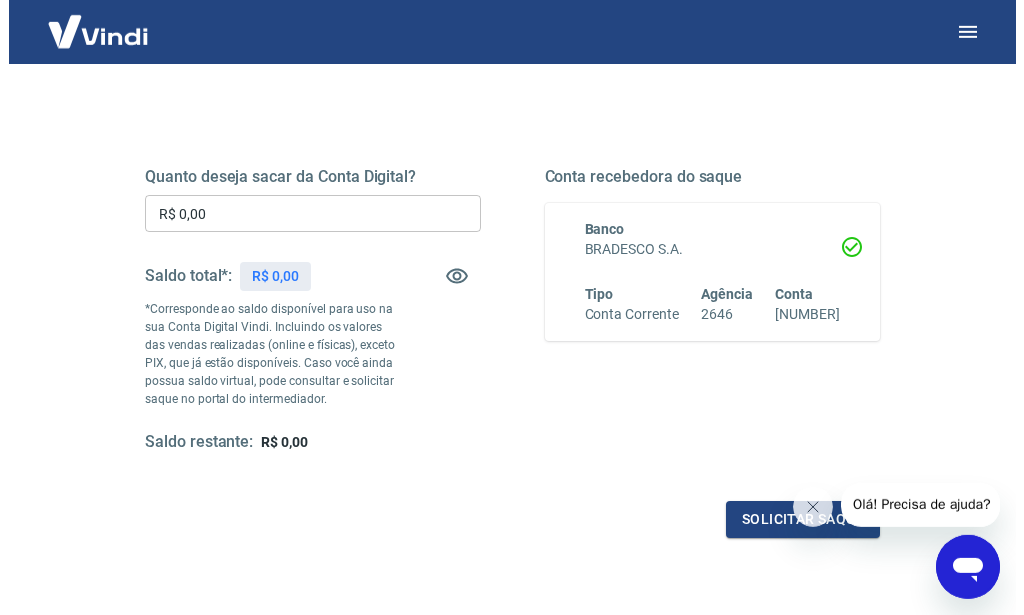 scroll, scrollTop: 204, scrollLeft: 0, axis: vertical 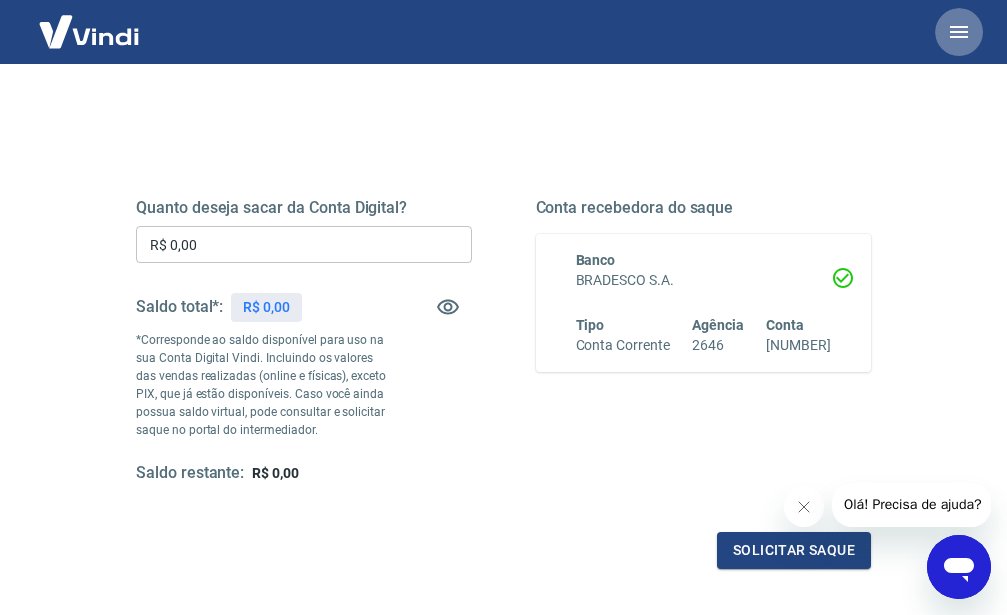 click 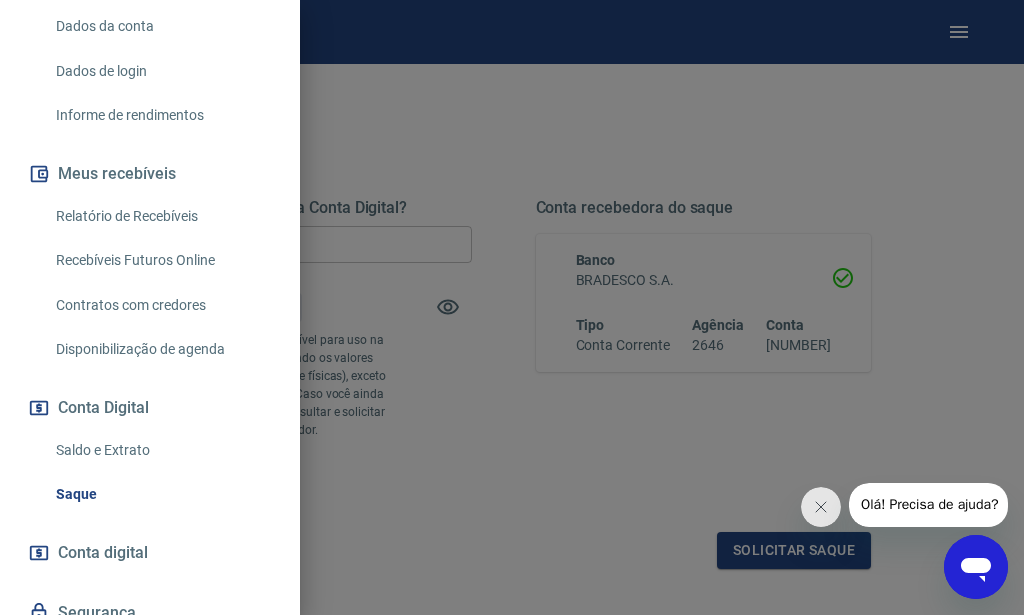 scroll, scrollTop: 446, scrollLeft: 0, axis: vertical 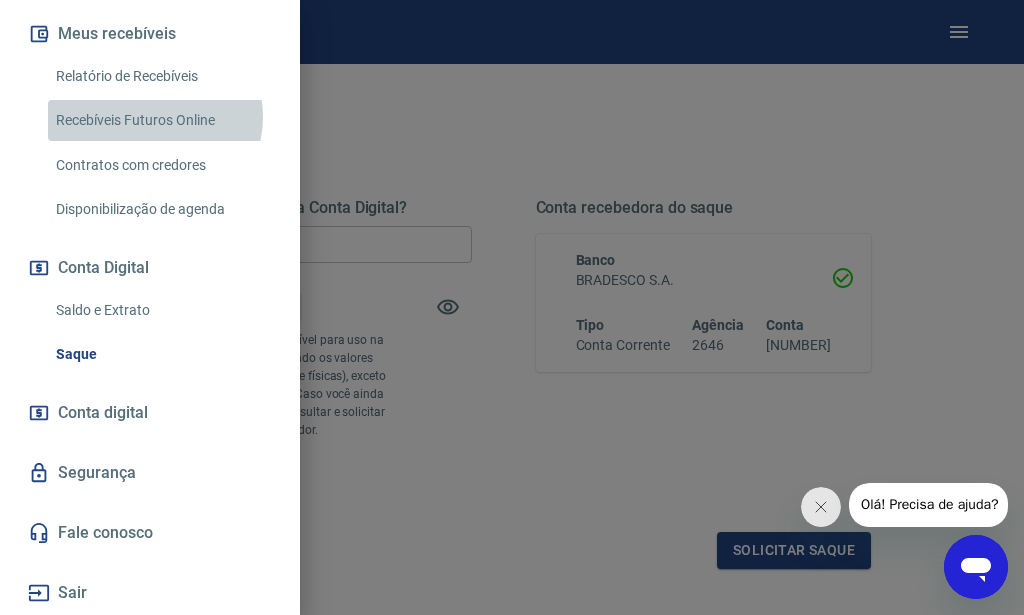 click on "Recebíveis Futuros Online" at bounding box center (162, 120) 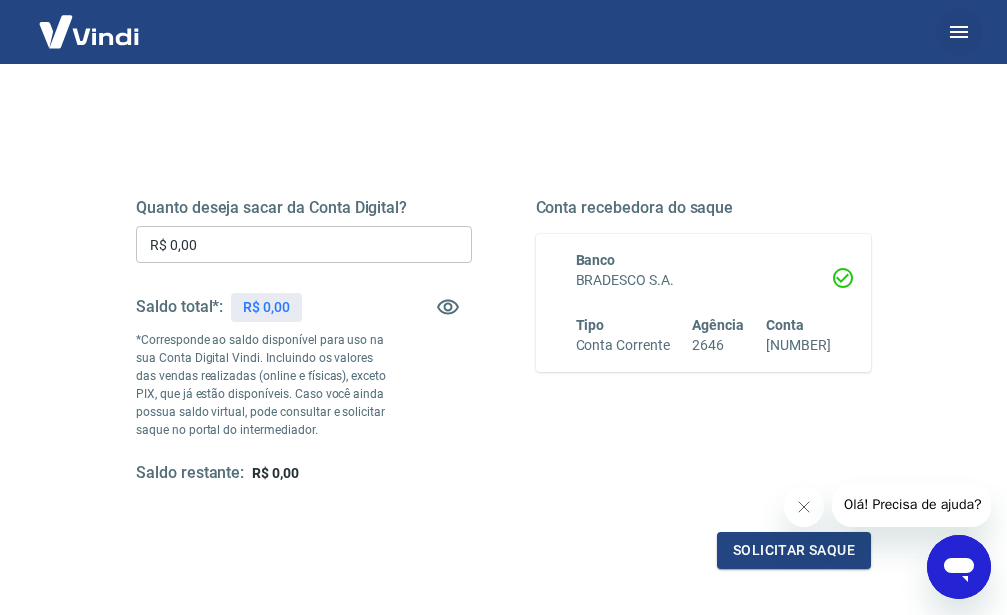 click 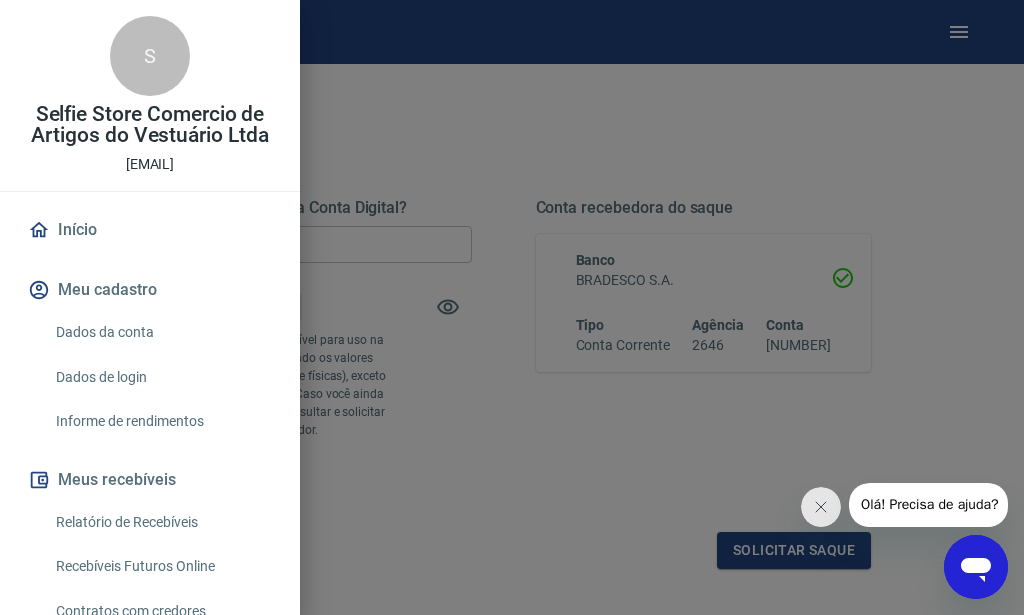 scroll, scrollTop: 204, scrollLeft: 0, axis: vertical 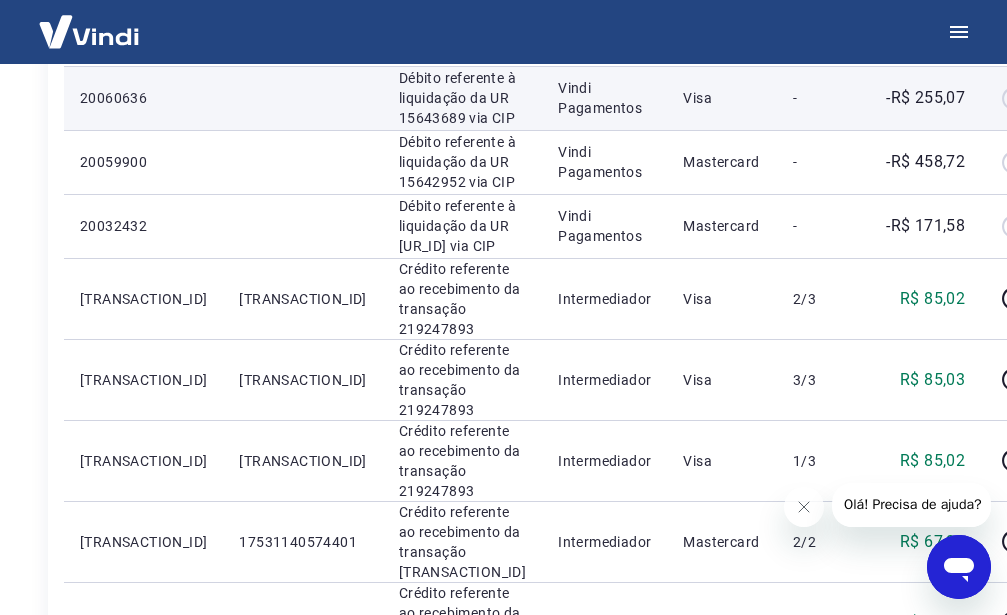 click at bounding box center (1021, 98) 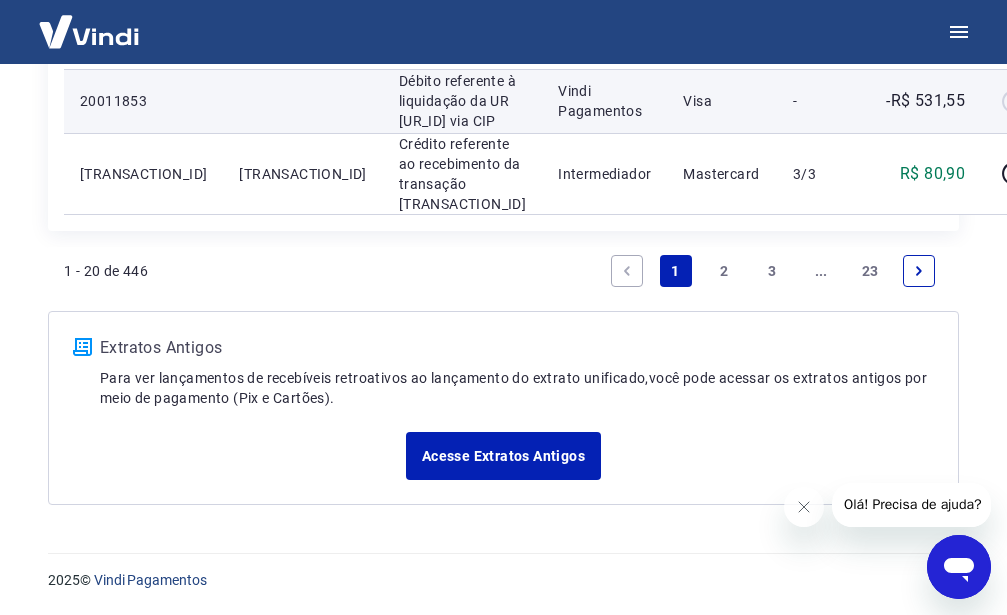 scroll, scrollTop: 2827, scrollLeft: 0, axis: vertical 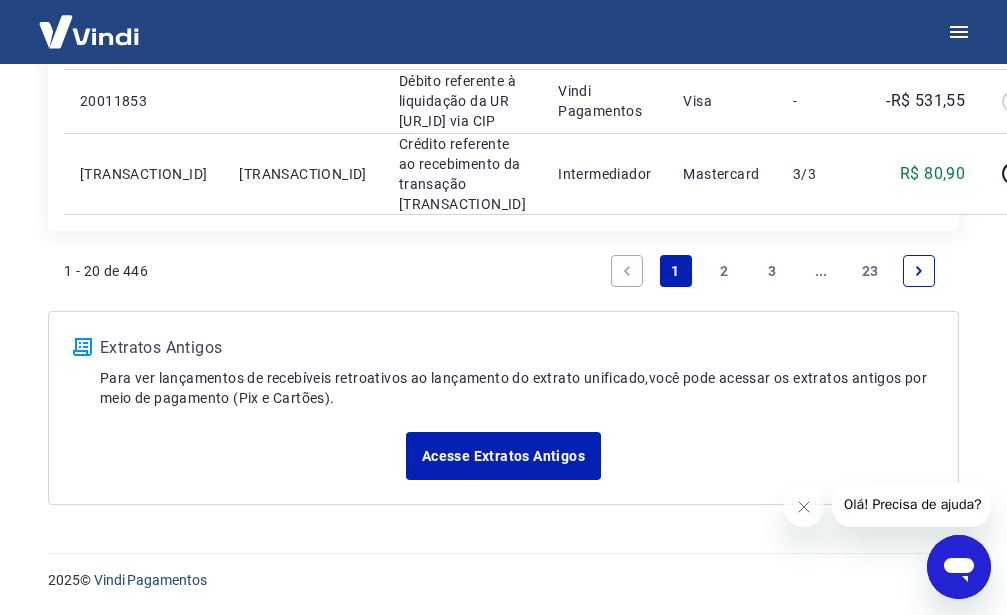 click on "2" at bounding box center [724, 271] 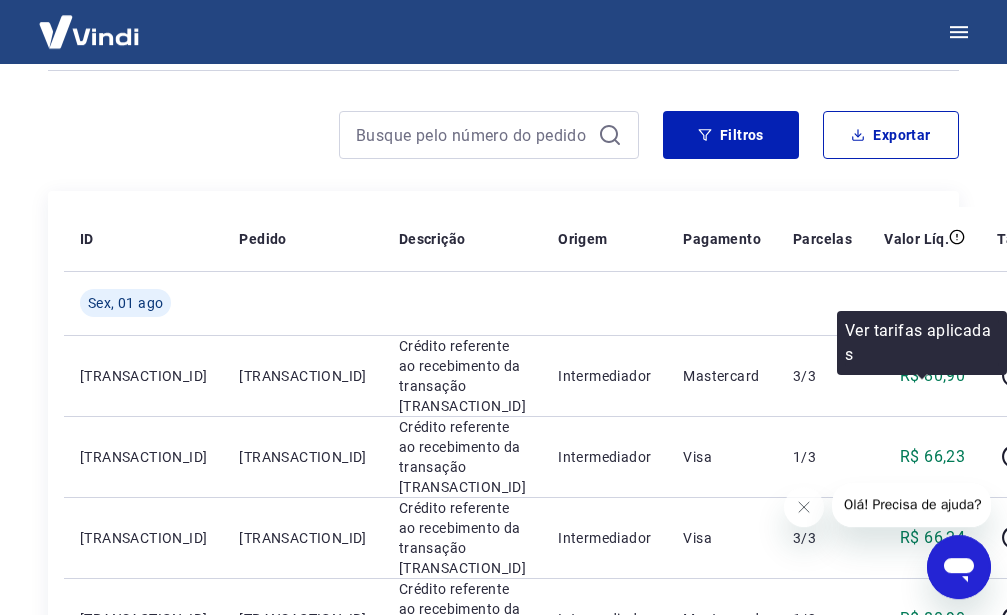 scroll, scrollTop: 149, scrollLeft: 0, axis: vertical 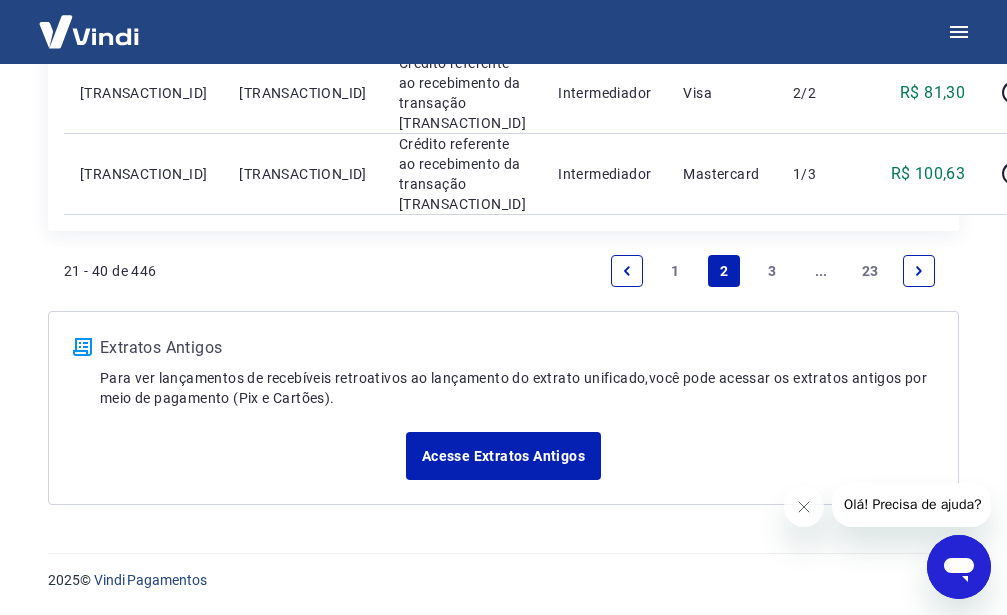 click on "1" at bounding box center [676, 271] 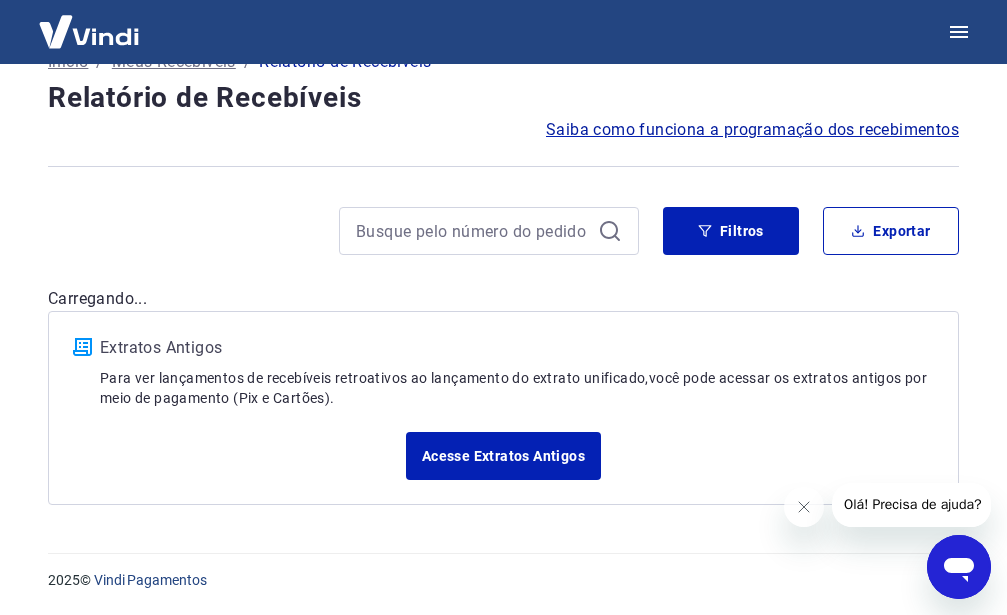 scroll, scrollTop: 140, scrollLeft: 0, axis: vertical 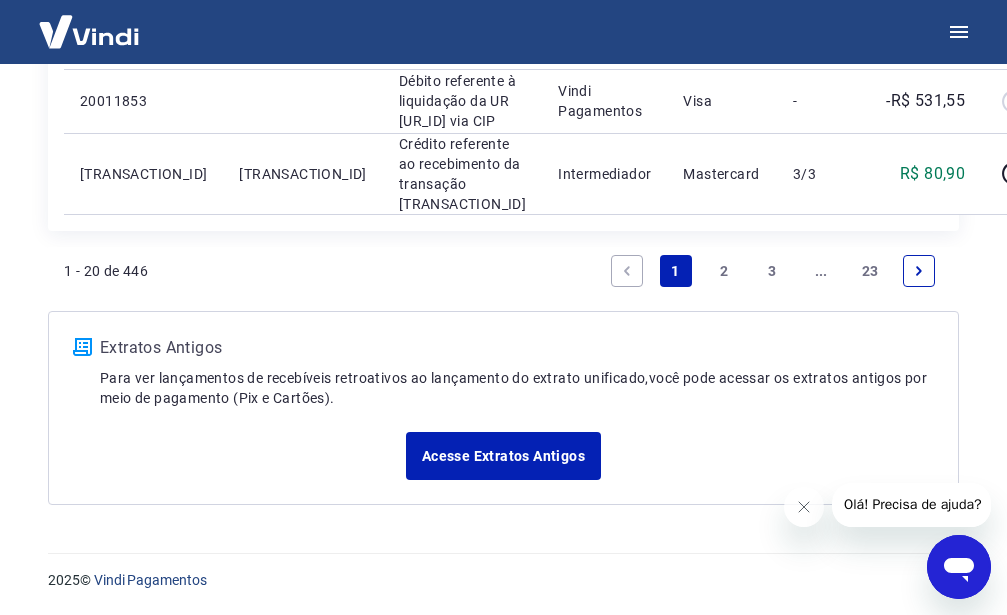 click on "Após o envio das liquidações aparecerem no Relatório de Recebíveis, elas podem demorar algumas horas para serem processadas e consequentemente aparecerem como entradas no seu Extrato Bancário da Conta Digital. Início / Meus Recebíveis / Relatório de Recebíveis Relatório de Recebíveis Saiba como funciona a programação dos recebimentos Saiba como funciona a programação dos recebimentos Filtros Exportar ID Pedido Descrição Origem Pagamento Parcelas Valor Líq. Tarifas Ter, 05 ago 20081586 Débito referente à liquidação da UR [UR_ID] via CIP Vindi Pagamentos Mastercard - -R$ 117,25 [TRANSACTION_ID] [TRANSACTION_ID] Crédito referente ao recebimento da transação [TRANSACTION_ID] Intermediador Mastercard 1/1 R$ 117,25 Seg, 04 ago 20060636 Débito referente à liquidação da UR [UR_ID] via CIP Vindi Pagamentos Visa - -R$ 255,07 [TRANSACTION_ID] Débito referente à liquidação da UR [UR_ID] via CIP Vindi Pagamentos Mastercard - -R$ 458,72 [TRANSACTION_ID] Débito referente à liquidação da UR [UR_ID] - -" at bounding box center (503, -729) 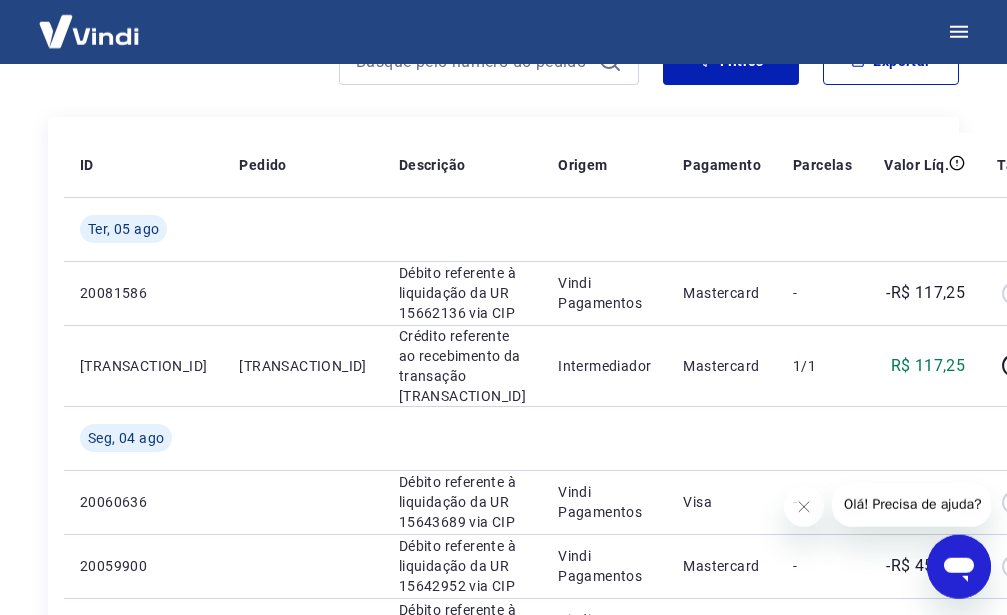 scroll, scrollTop: 276, scrollLeft: 0, axis: vertical 